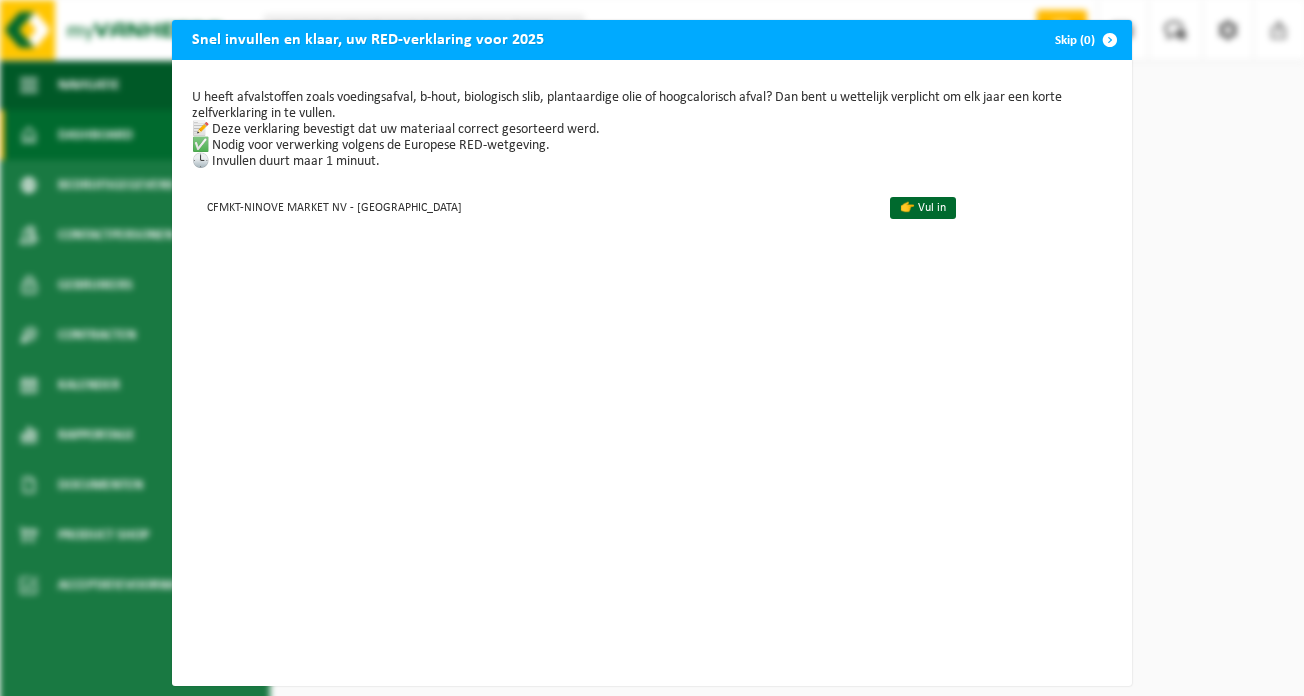 scroll, scrollTop: 0, scrollLeft: 0, axis: both 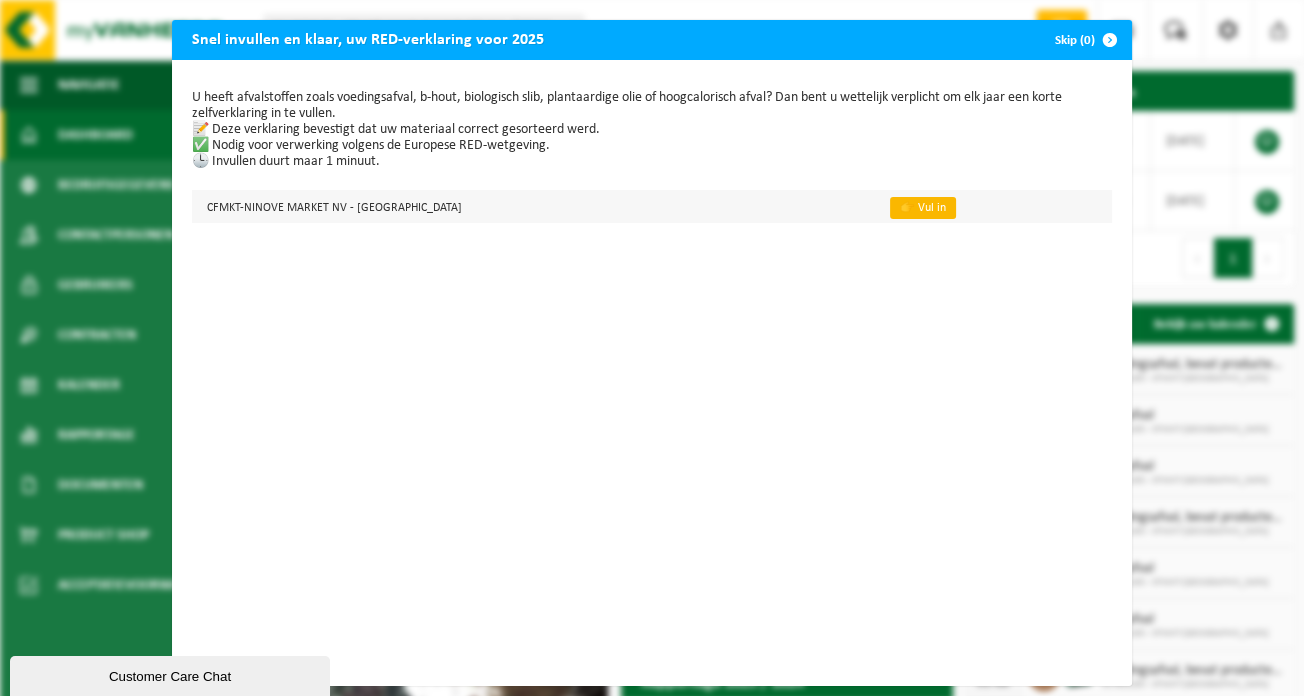 click on "👉 Vul in" at bounding box center (923, 208) 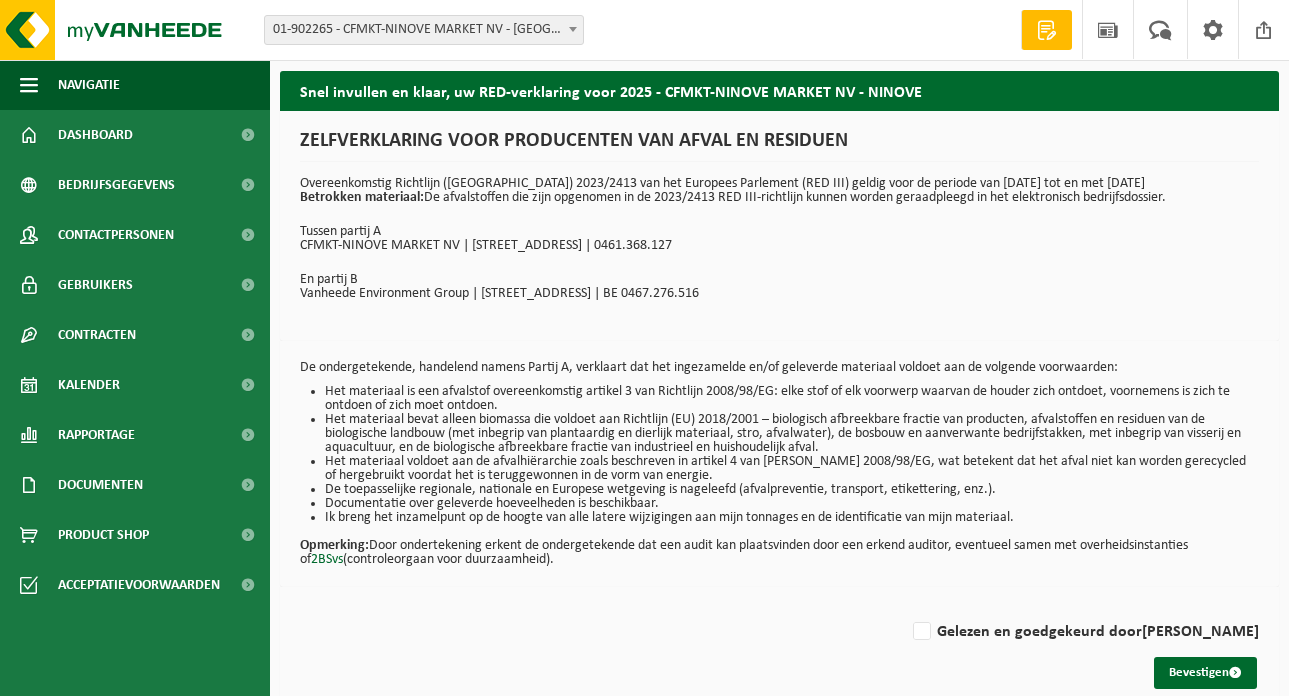 scroll, scrollTop: 0, scrollLeft: 0, axis: both 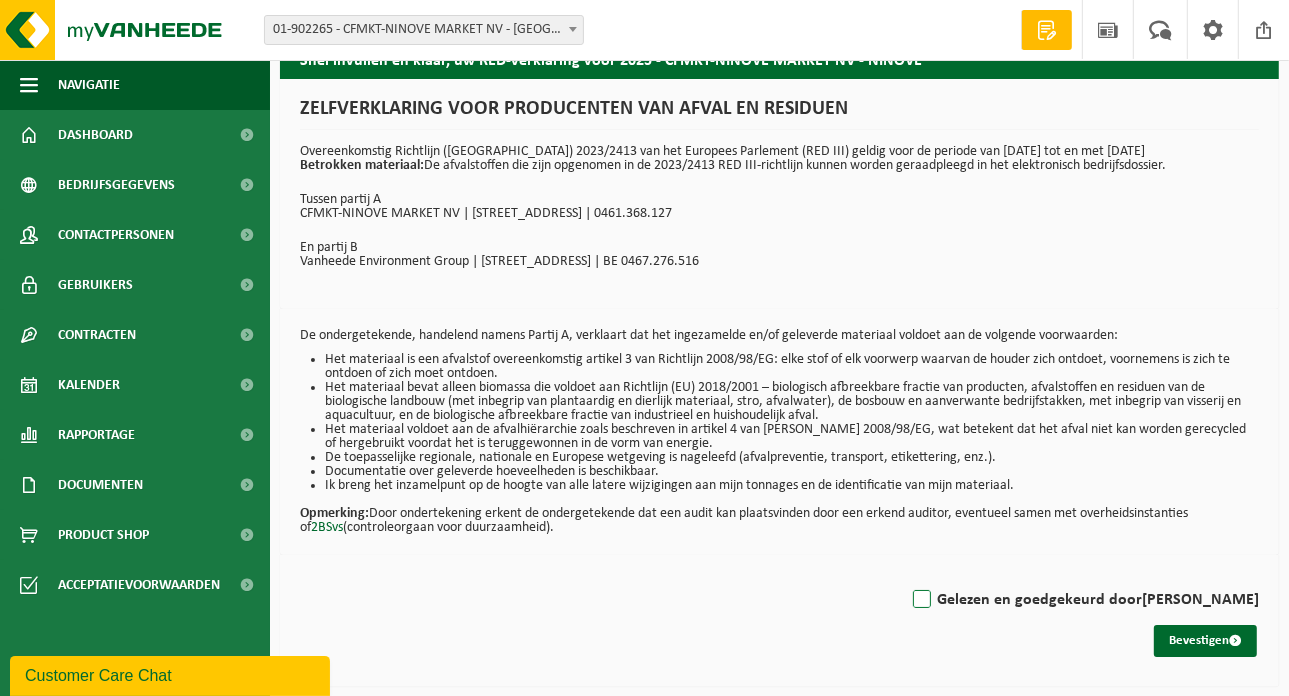 click on "Gelezen en goedgekeurd door  [PERSON_NAME]" at bounding box center (1084, 600) 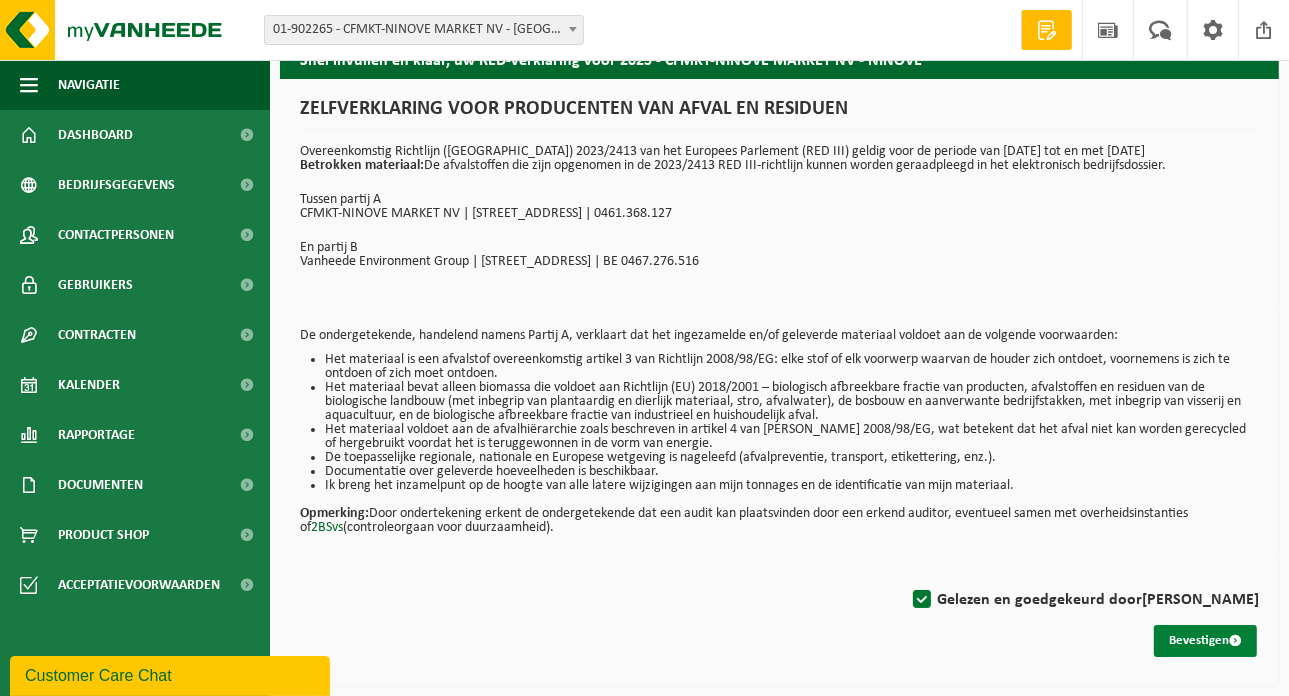 click on "Bevestigen" at bounding box center (1205, 641) 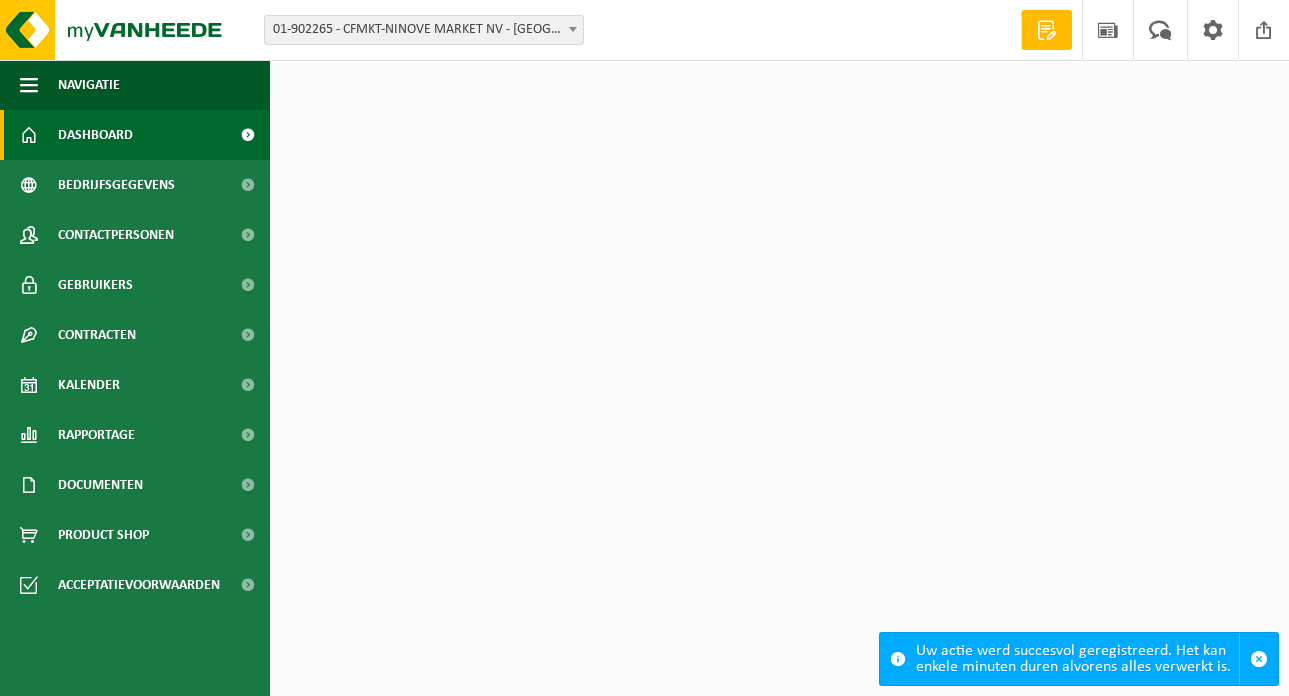 scroll, scrollTop: 0, scrollLeft: 0, axis: both 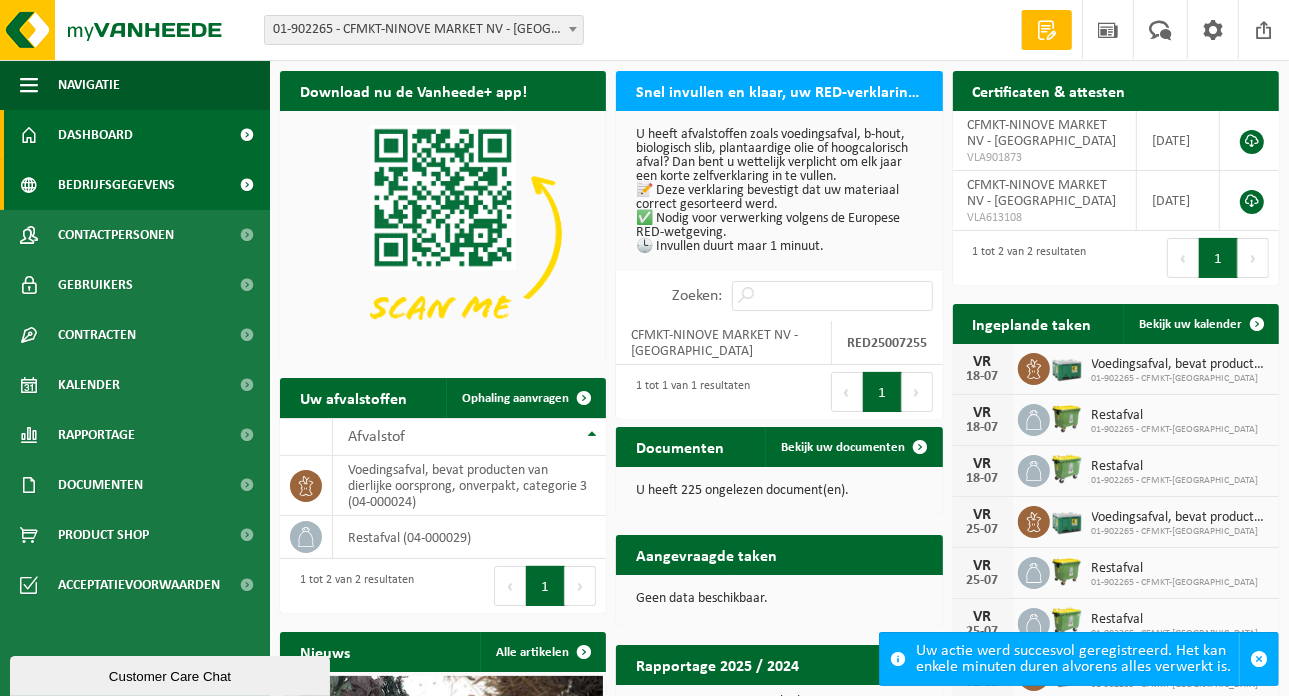 click on "Bedrijfsgegevens" at bounding box center [135, 185] 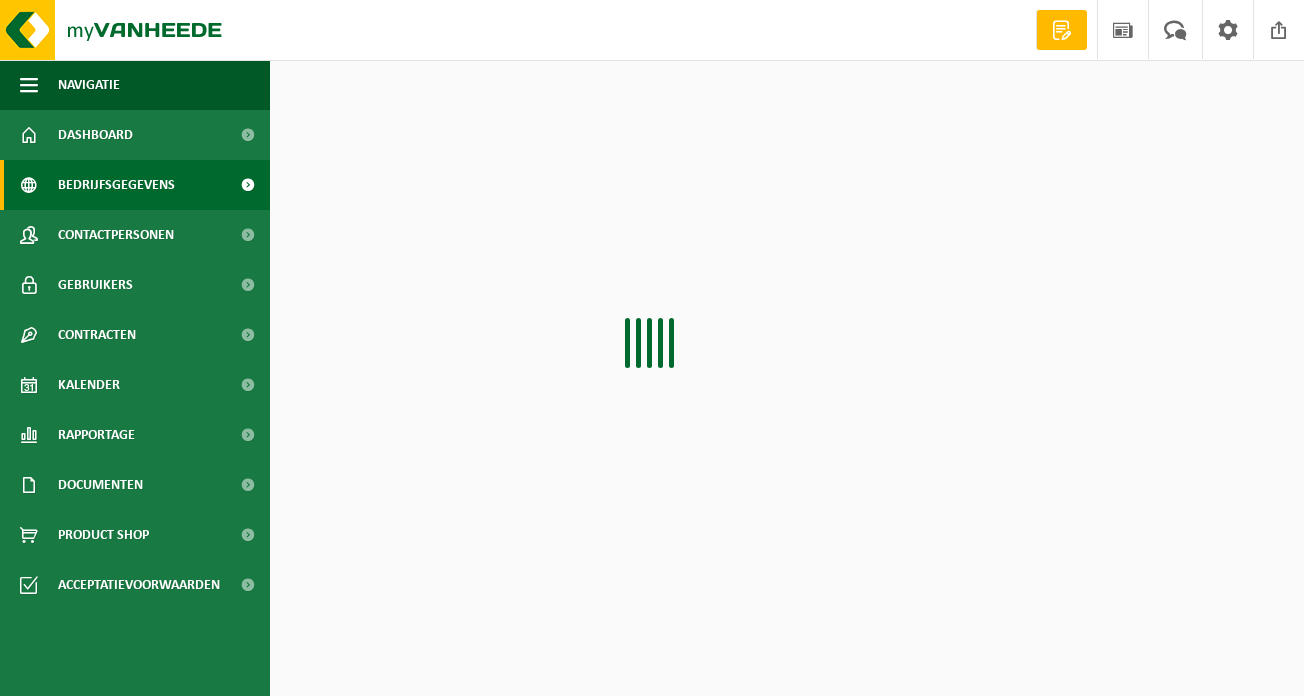 scroll, scrollTop: 0, scrollLeft: 0, axis: both 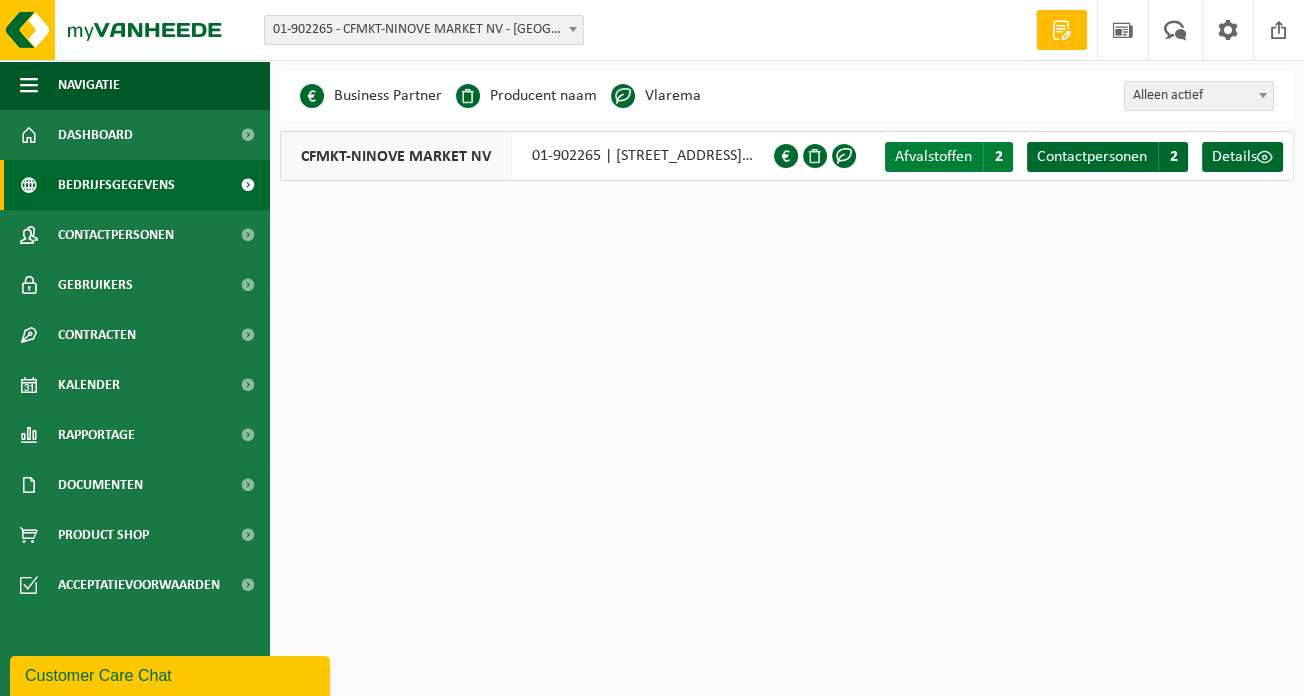click on "Afvalstoffen" at bounding box center [933, 157] 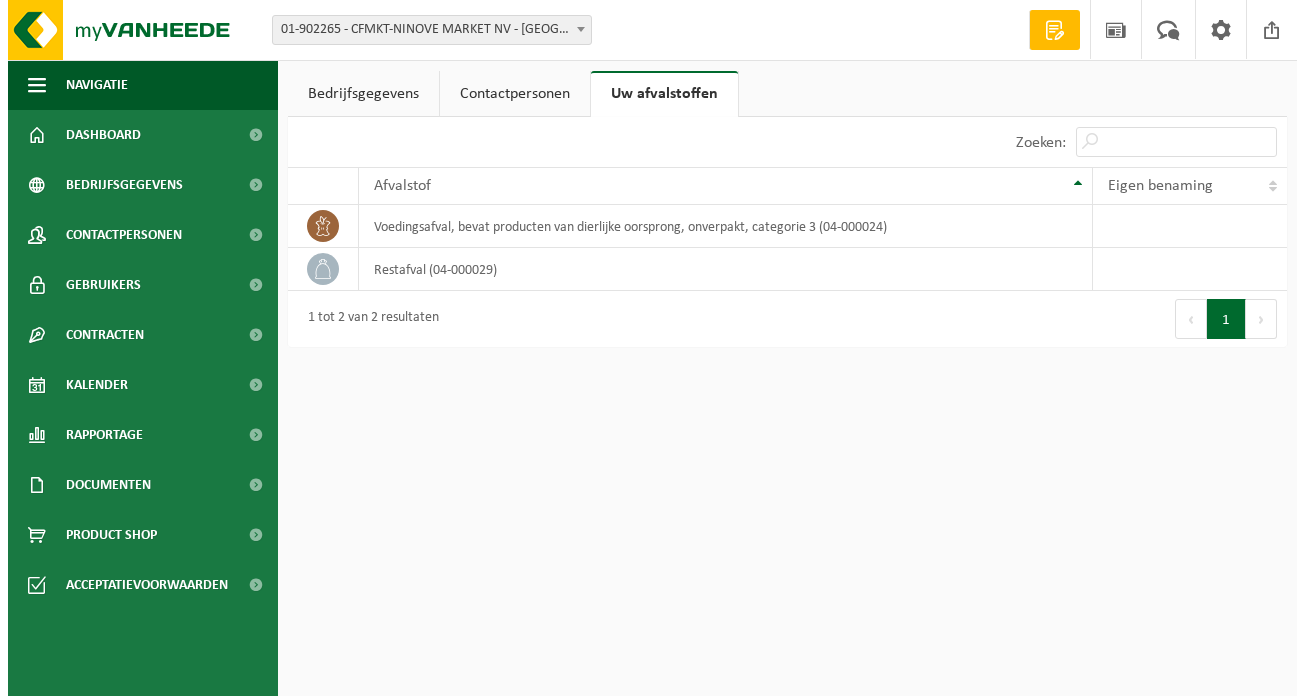 scroll, scrollTop: 0, scrollLeft: 0, axis: both 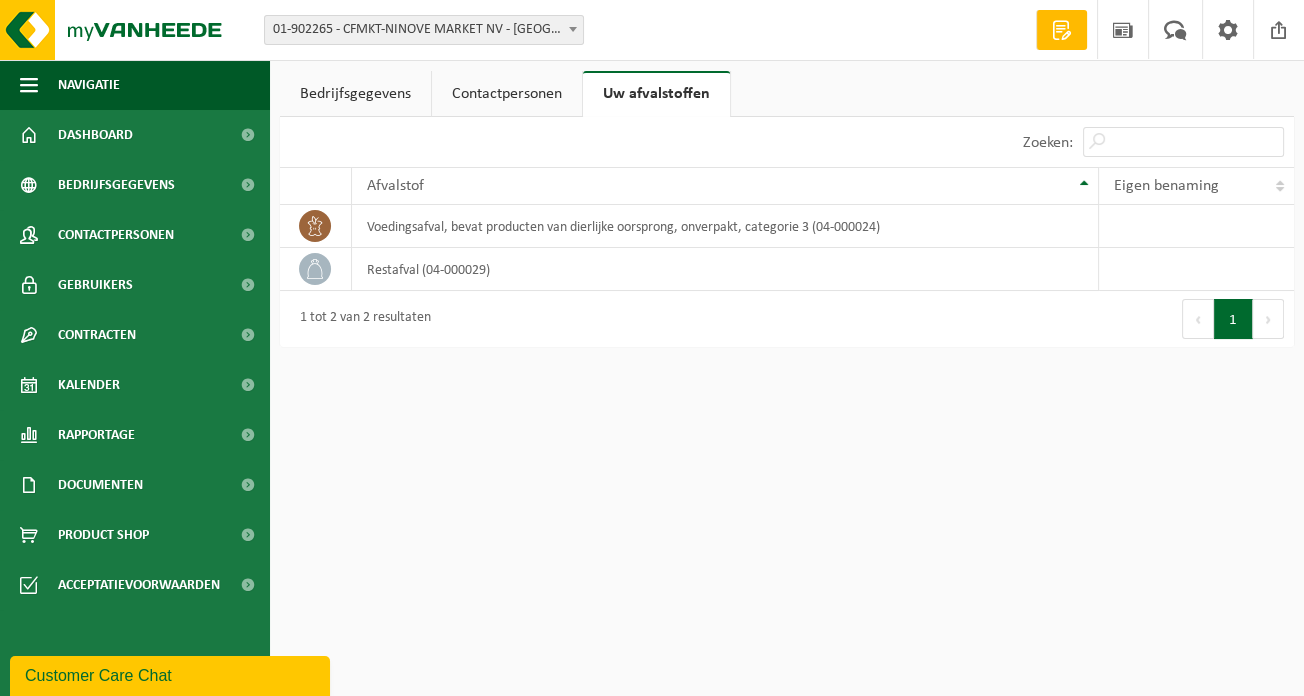 click on "Contactpersonen" at bounding box center [507, 94] 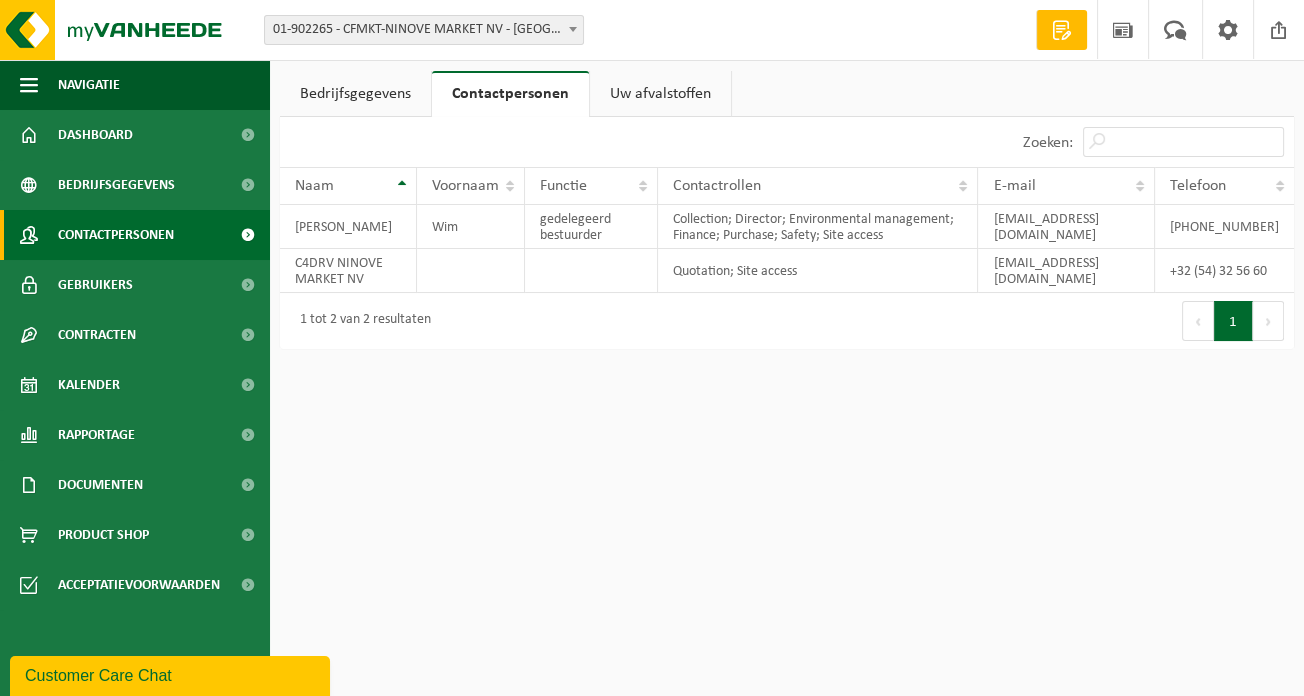click on "Contactpersonen" at bounding box center (116, 235) 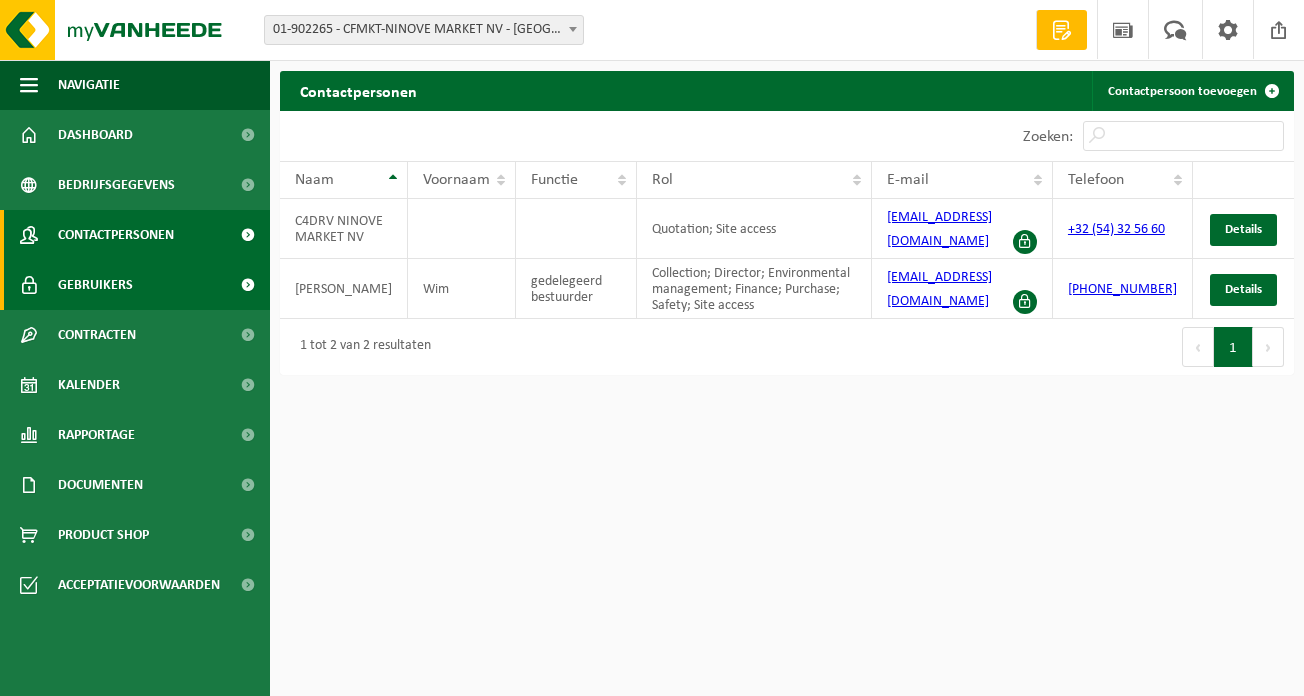 scroll, scrollTop: 0, scrollLeft: 0, axis: both 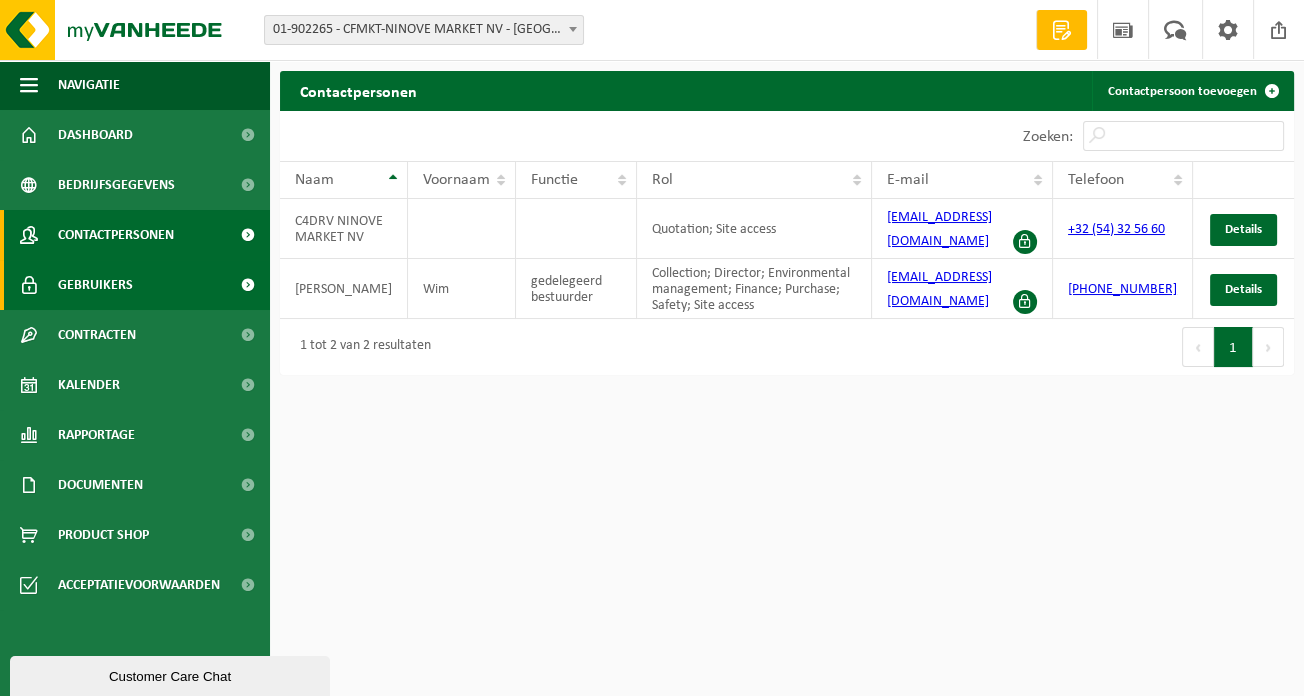 click on "Gebruikers" at bounding box center (95, 285) 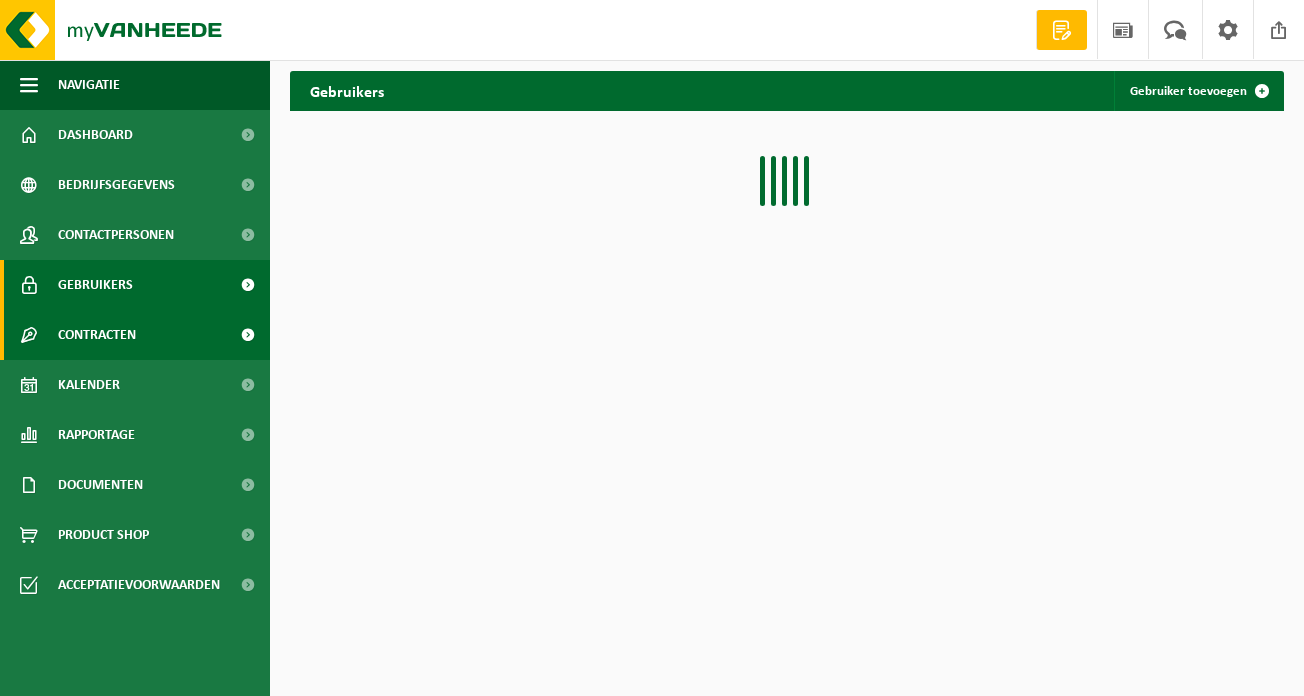 scroll, scrollTop: 0, scrollLeft: 0, axis: both 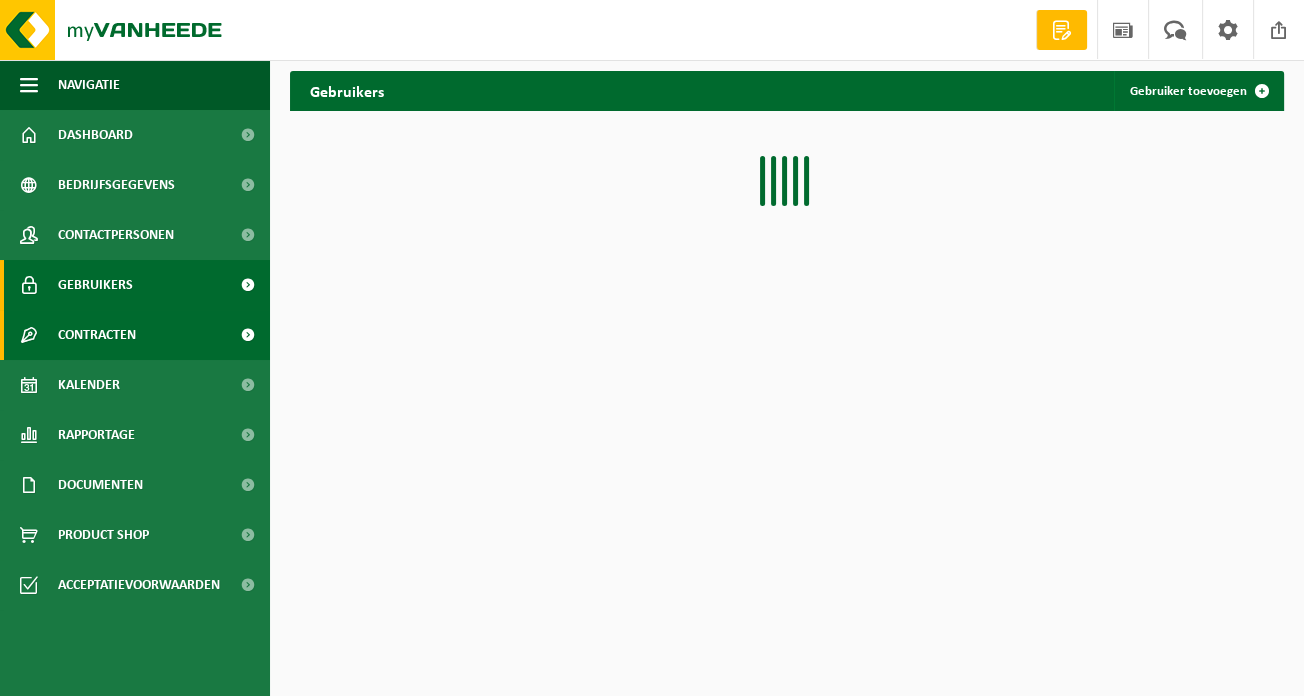 click on "Contracten" at bounding box center [97, 335] 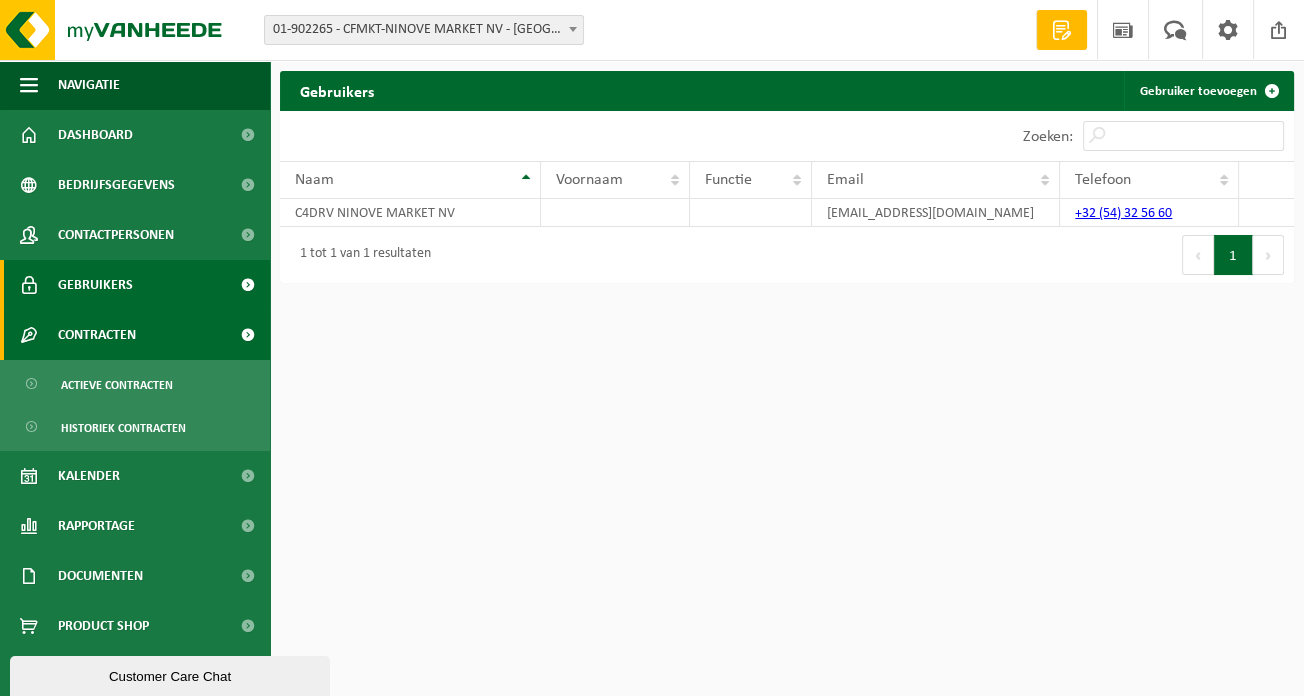 scroll, scrollTop: 0, scrollLeft: 0, axis: both 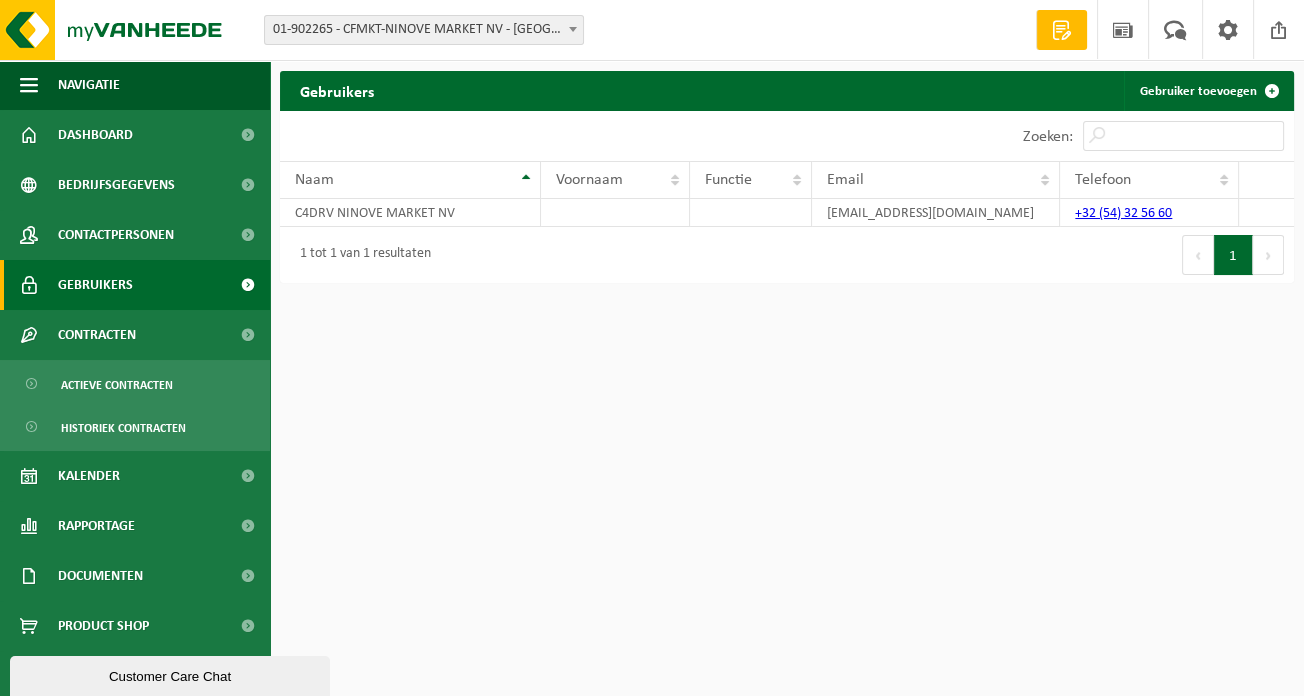 click on "Vestiging:       01-902265 - CFMKT-NINOVE MARKET NV - NINOVE   01-902265 - CFMKT-NINOVE MARKET NV - NINOVE          Welkom  [PERSON_NAME]         Offerte aanvragen         Nieuws         Uw feedback               Afmelden                     Navigatie                 Offerte aanvragen         Nieuws         Uw feedback               Afmelden                 Dashboard               Bedrijfsgegevens               Contactpersonen               Gebruikers               Contracten               Actieve contracten             Historiek contracten                 Kalender               Rapportage               In grafiekvorm             In lijstvorm                 Documenten               Facturen             Documenten                 Product Shop               Acceptatievoorwaarden                                       Gebruikers      Gebruiker toevoegen                           Even geduld.  Door de grote hoeveelheid gegevens duurt het laden even.      10 25 50 100 10  resultaten weergeven" at bounding box center (652, 348) 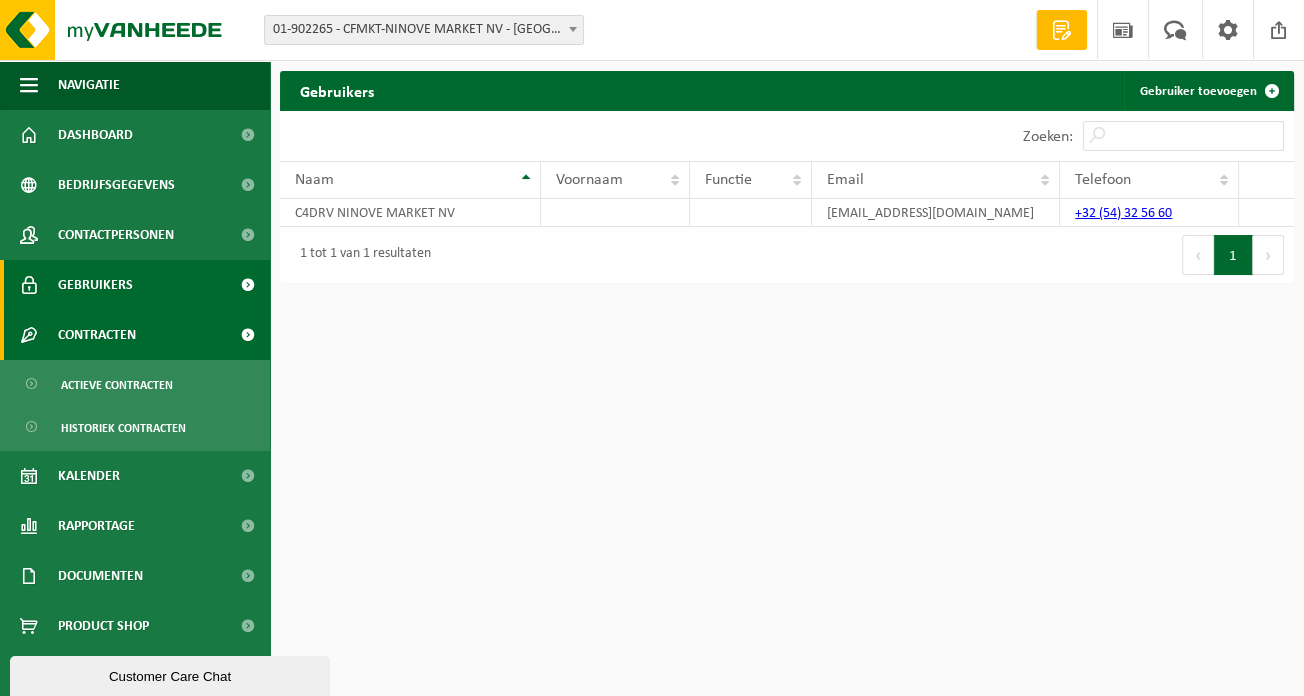 click on "Contracten" at bounding box center (135, 335) 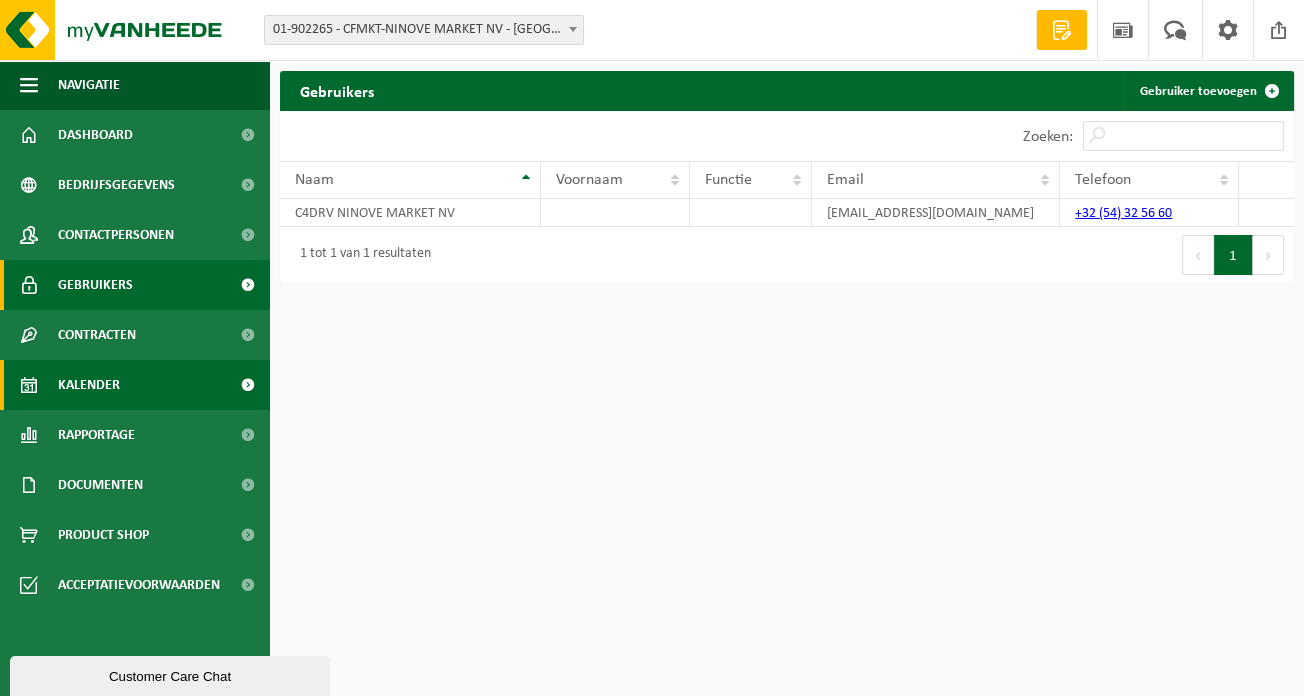 click on "Kalender" at bounding box center [135, 385] 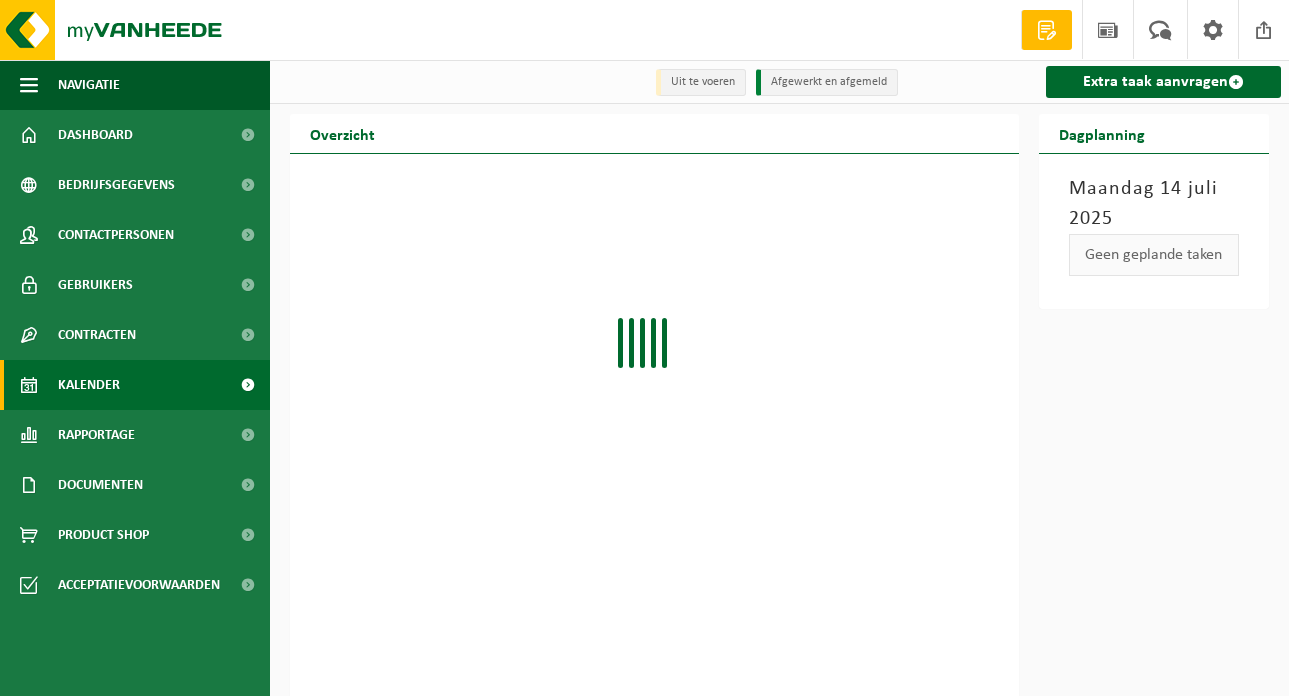 scroll, scrollTop: 0, scrollLeft: 0, axis: both 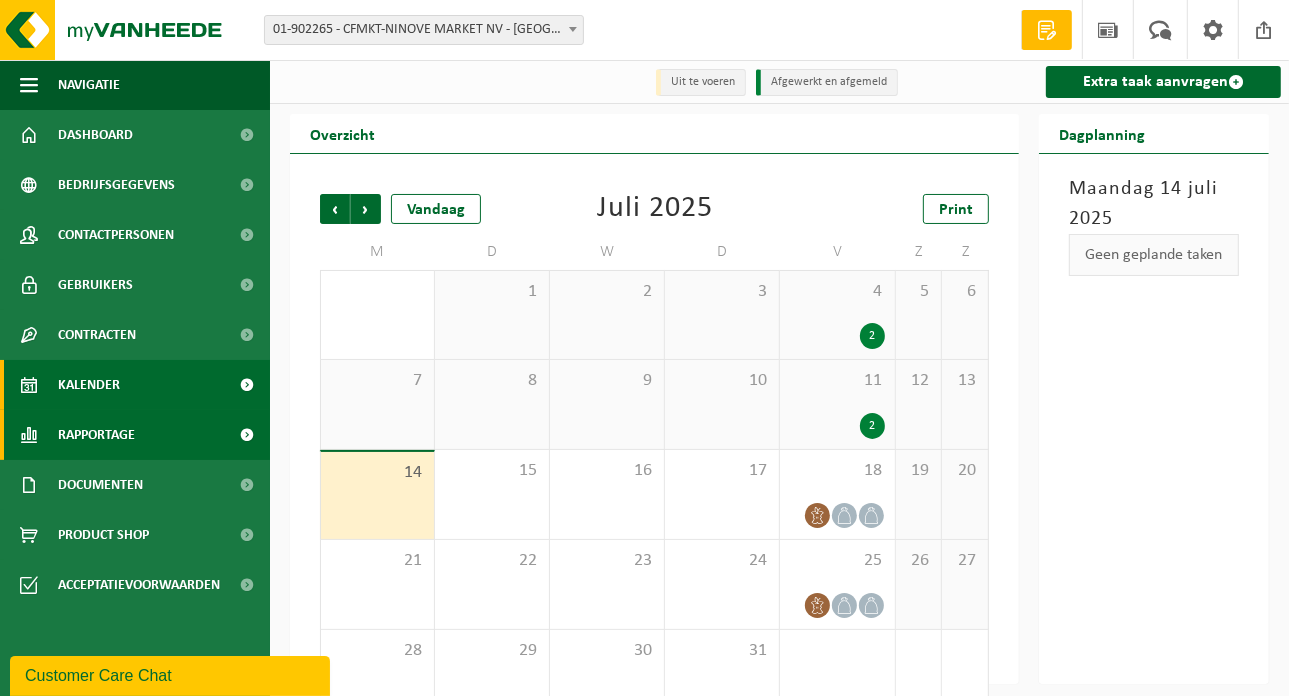 click on "Rapportage" at bounding box center (135, 435) 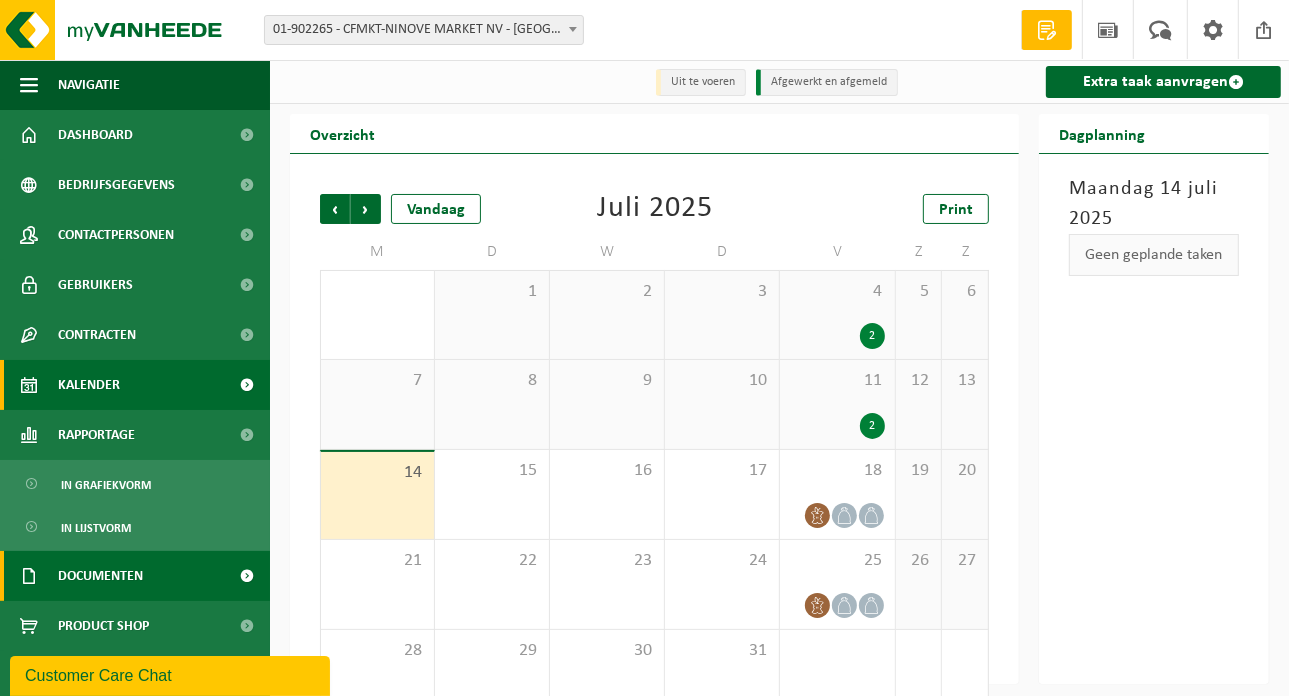 click on "Documenten" at bounding box center (100, 576) 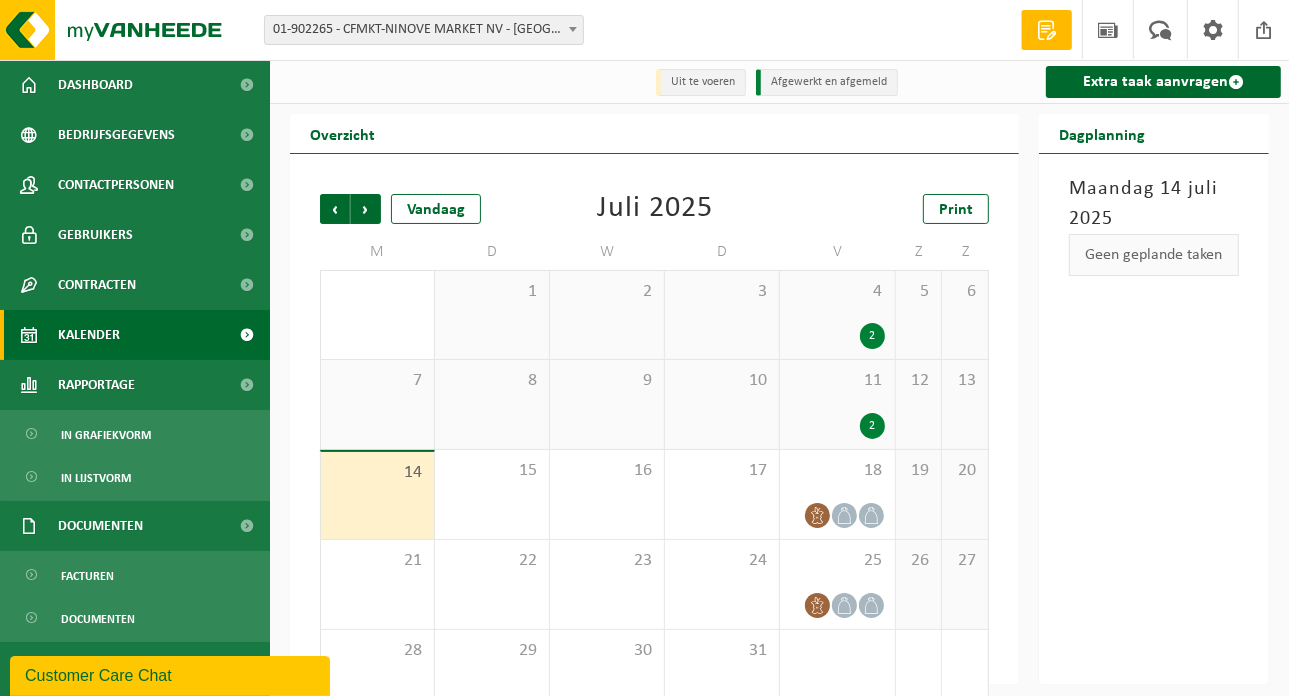 scroll, scrollTop: 96, scrollLeft: 0, axis: vertical 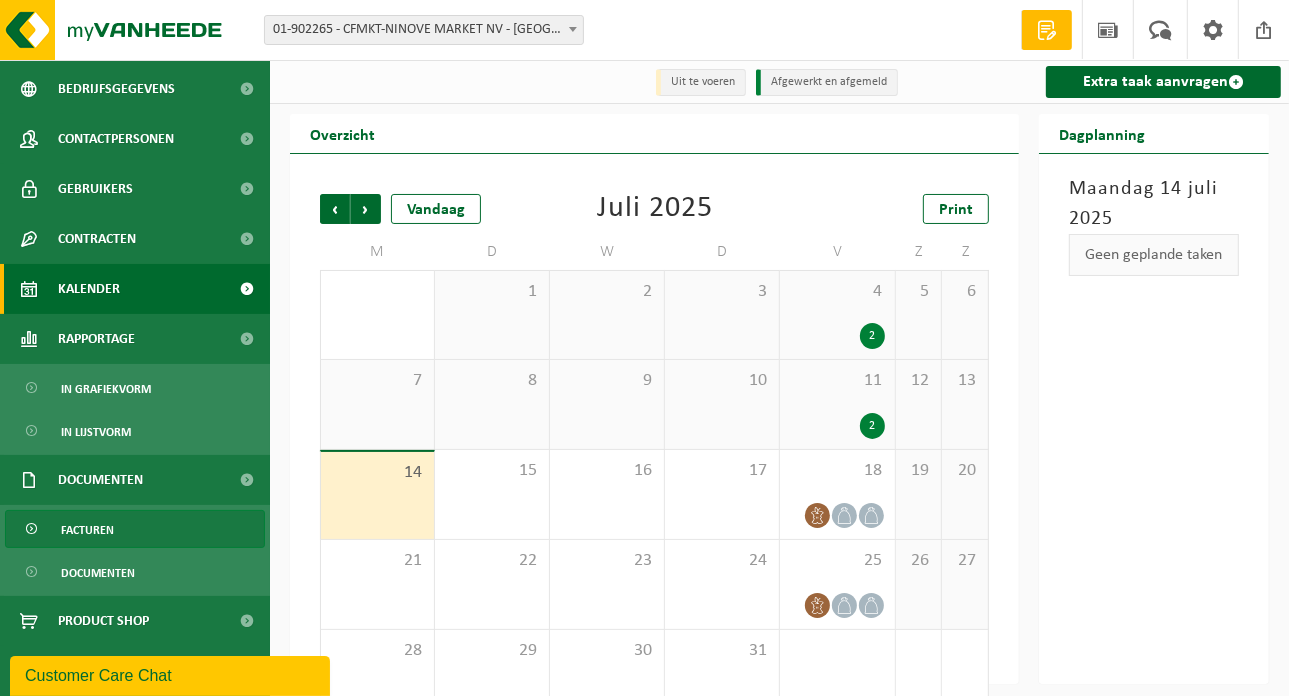 click on "Facturen" at bounding box center [135, 529] 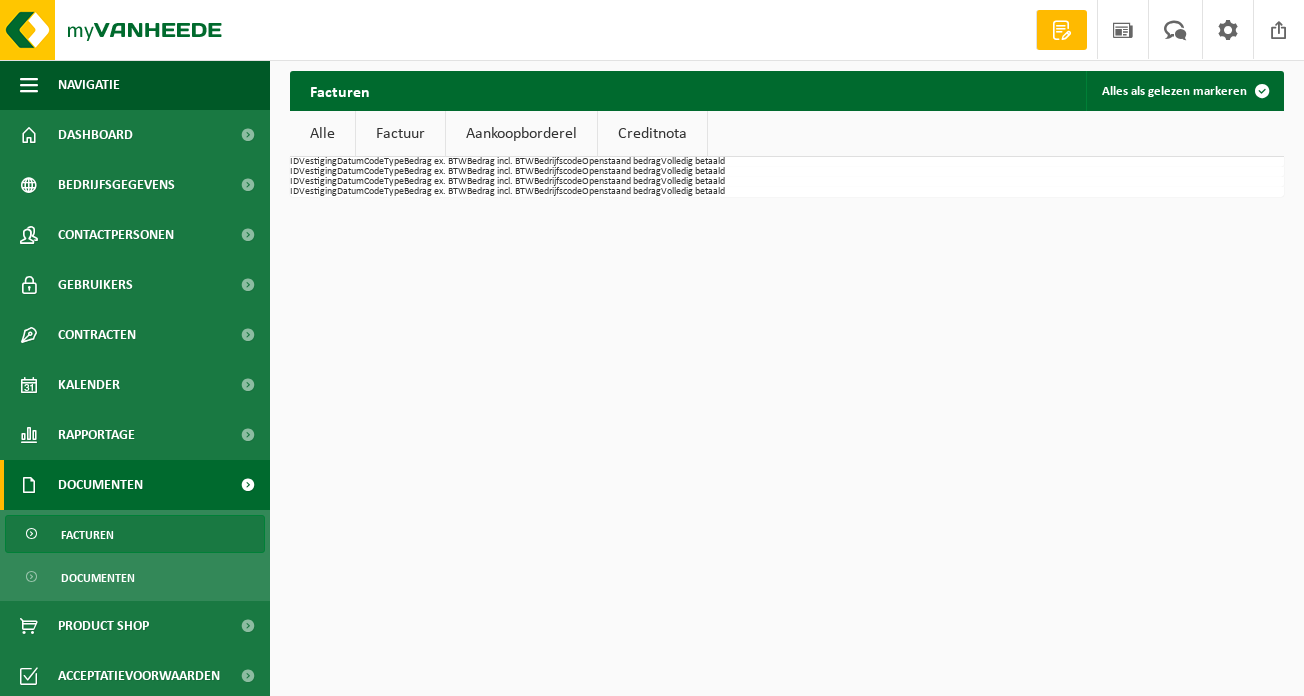 scroll, scrollTop: 0, scrollLeft: 0, axis: both 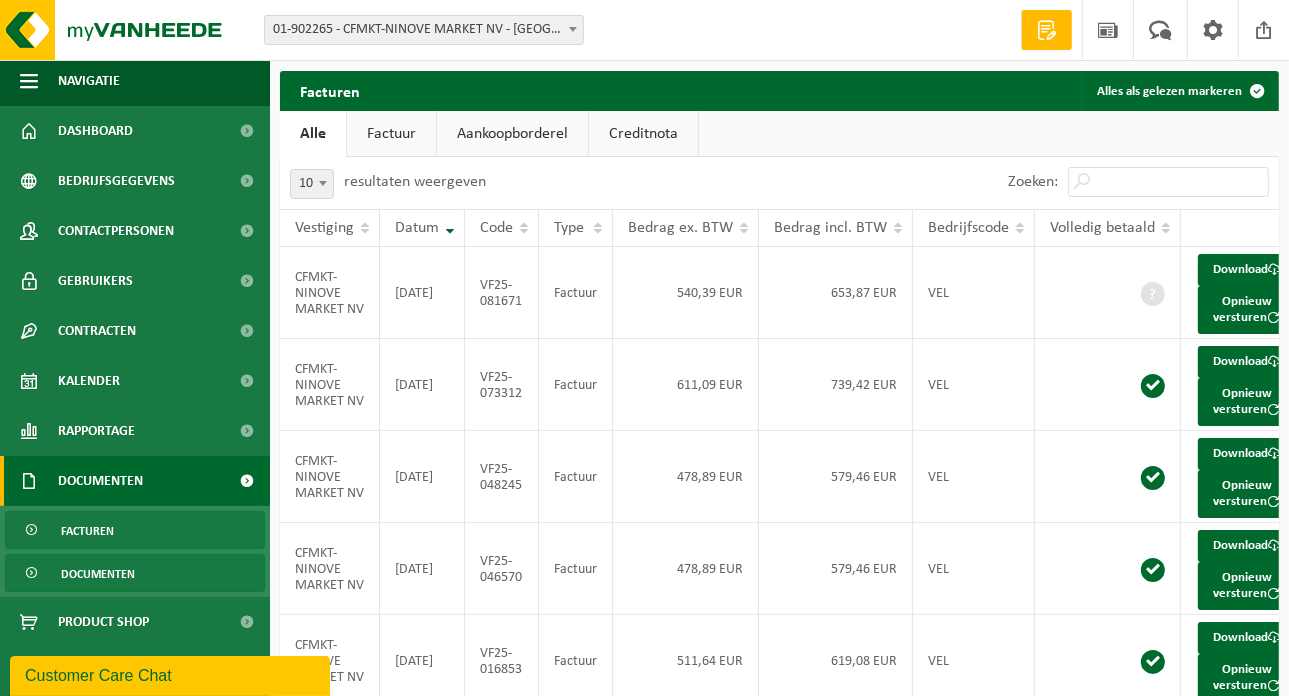 click on "Documenten" at bounding box center [98, 574] 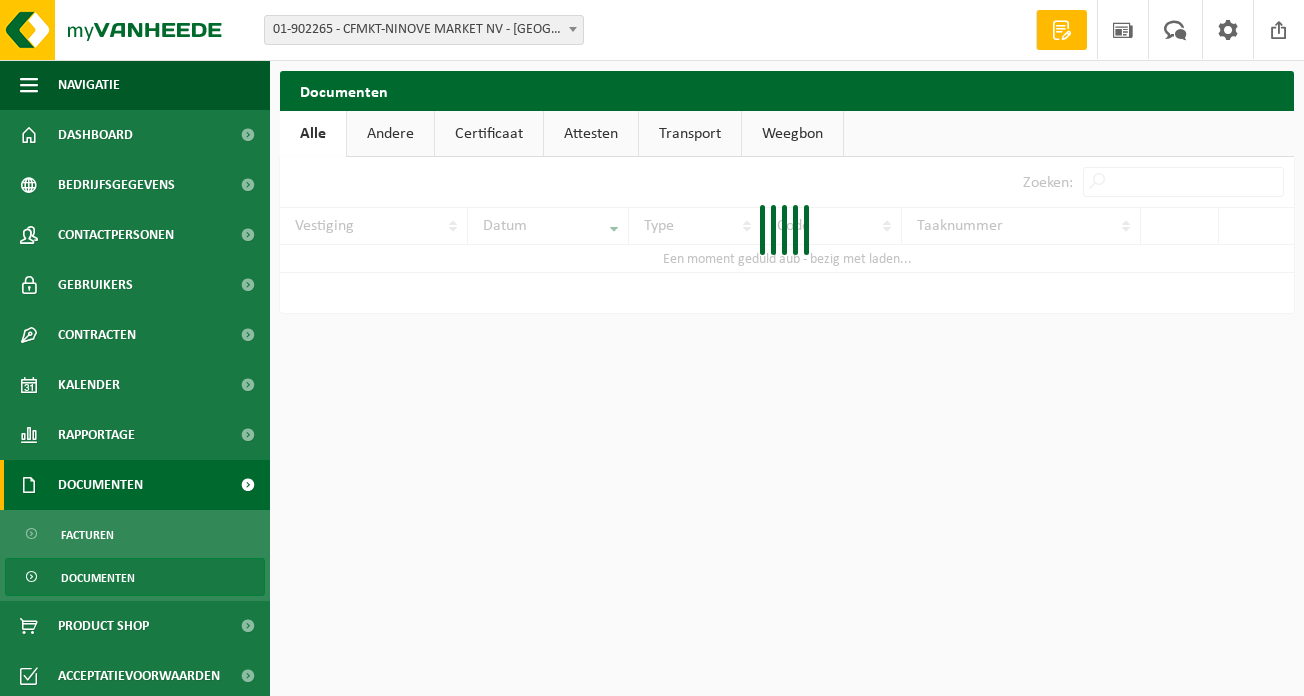 scroll, scrollTop: 0, scrollLeft: 0, axis: both 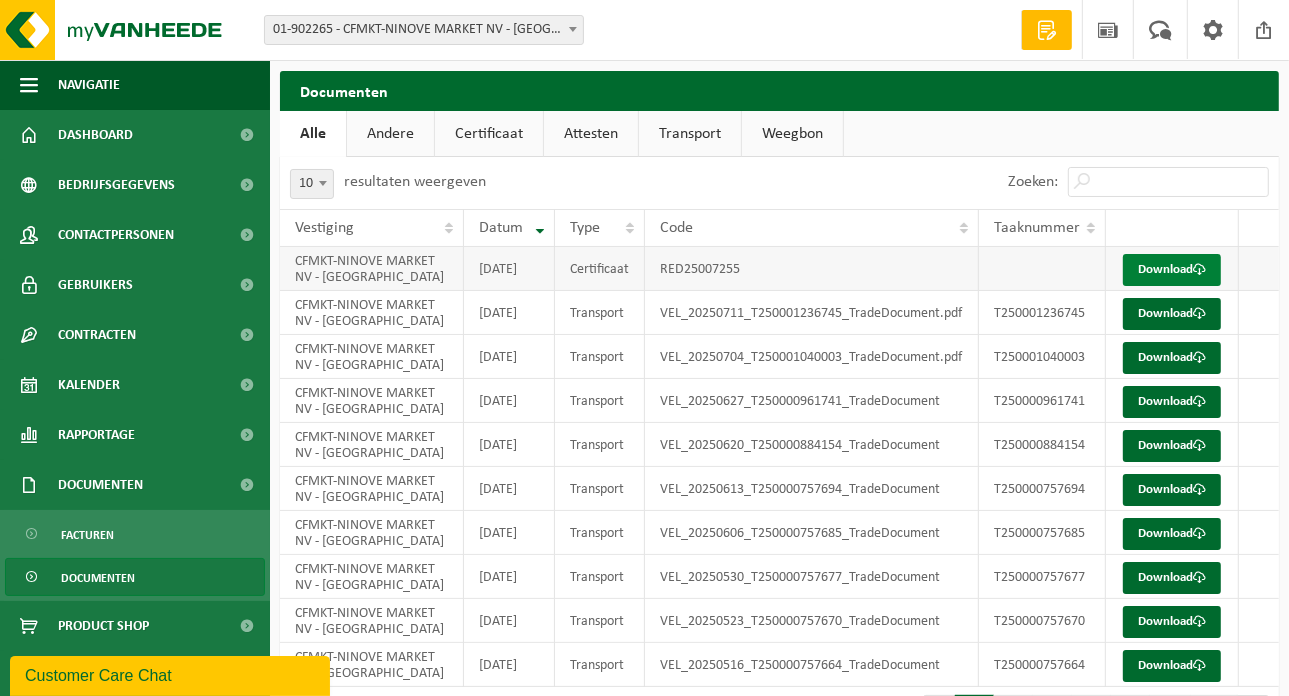 click at bounding box center [1199, 269] 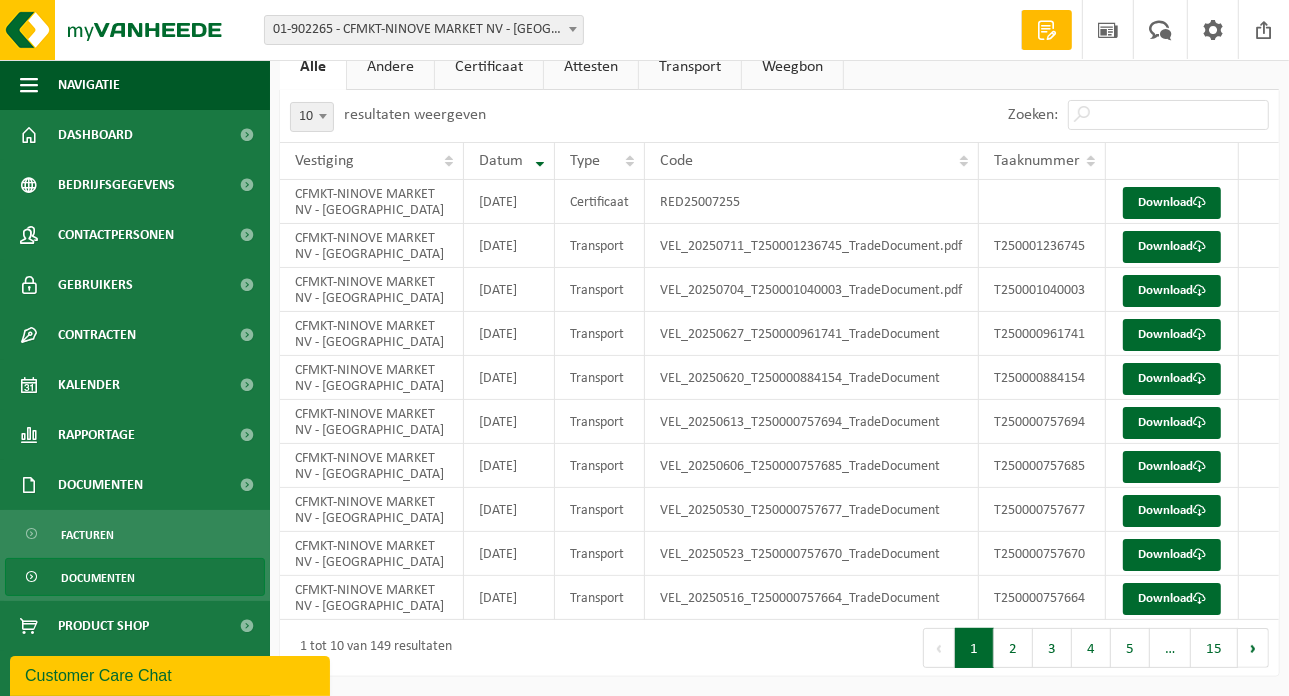 scroll, scrollTop: 223, scrollLeft: 0, axis: vertical 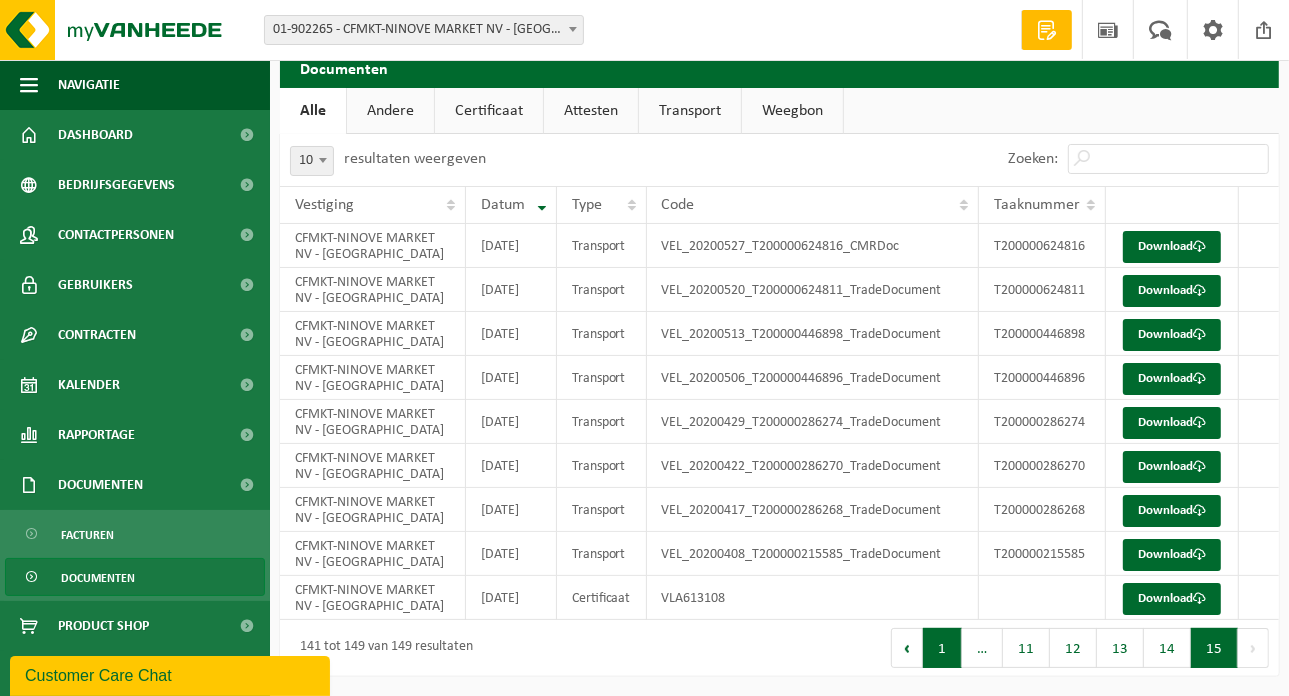 click on "1" at bounding box center [942, 648] 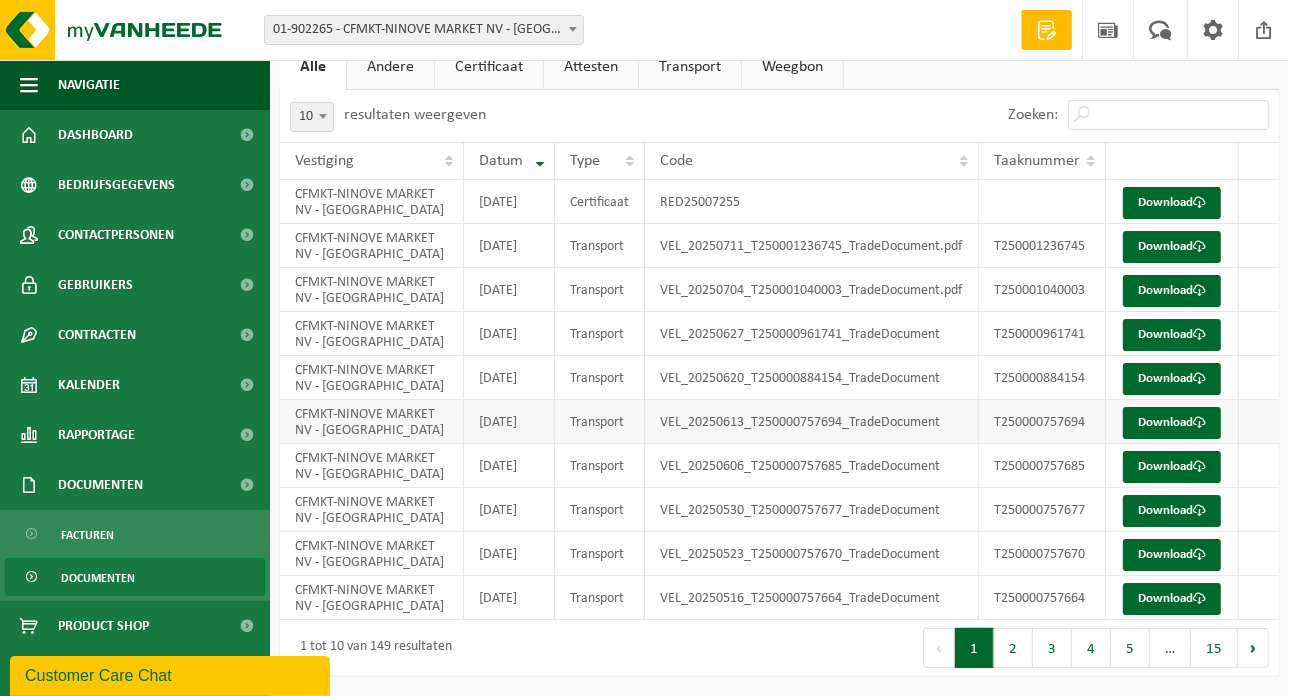 scroll, scrollTop: 0, scrollLeft: 0, axis: both 